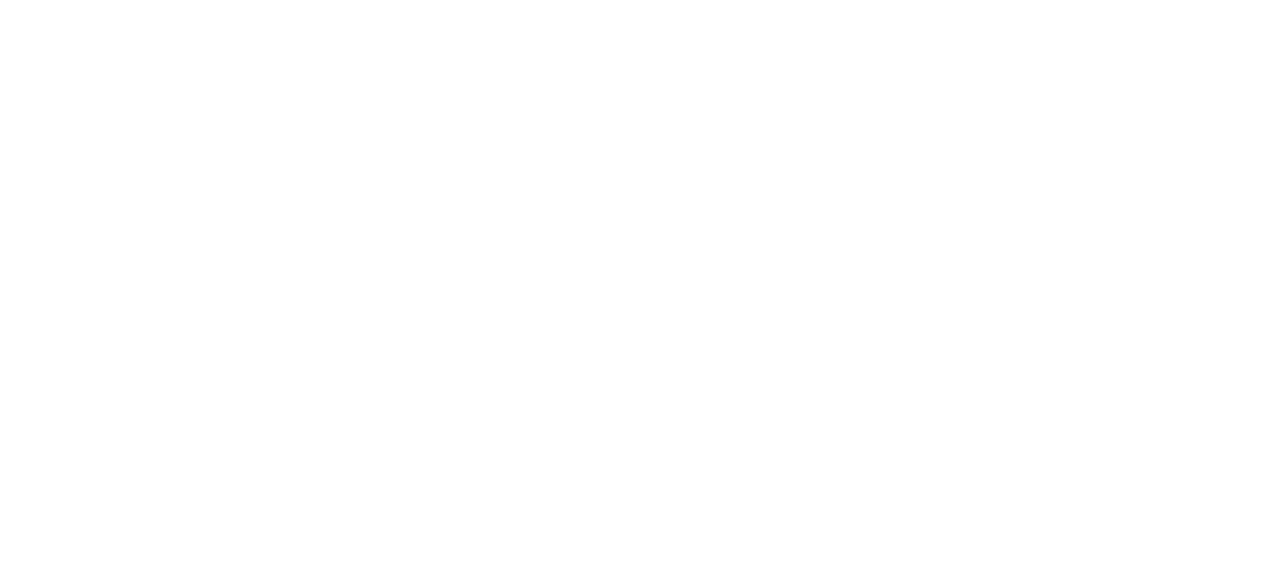 scroll, scrollTop: 0, scrollLeft: 0, axis: both 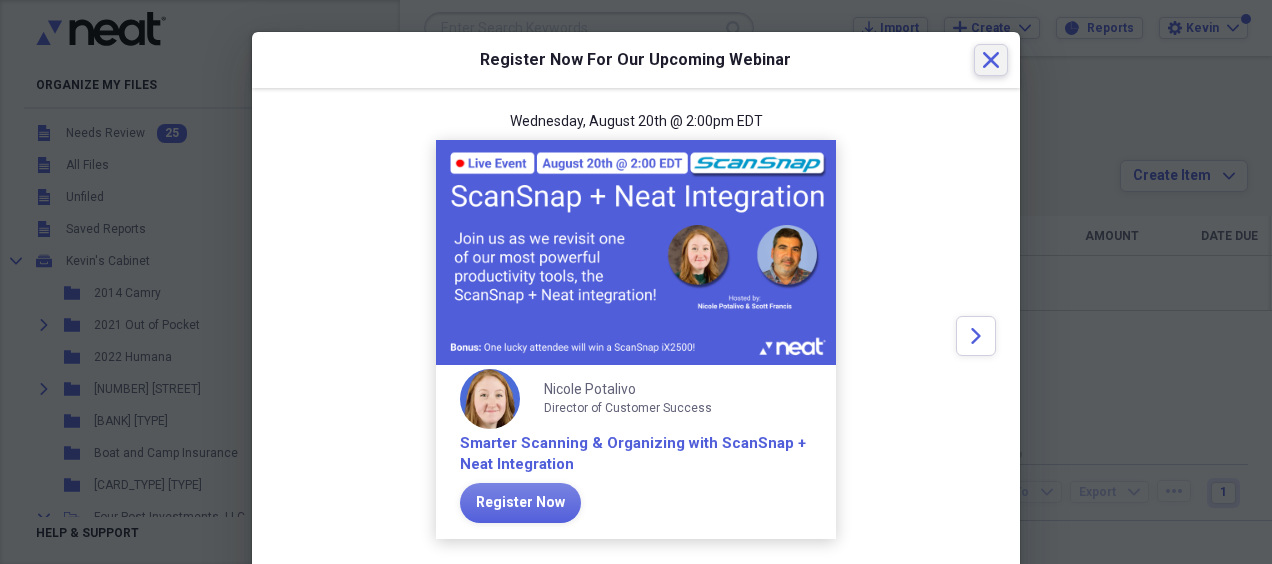 drag, startPoint x: 976, startPoint y: 59, endPoint x: 966, endPoint y: 72, distance: 16.40122 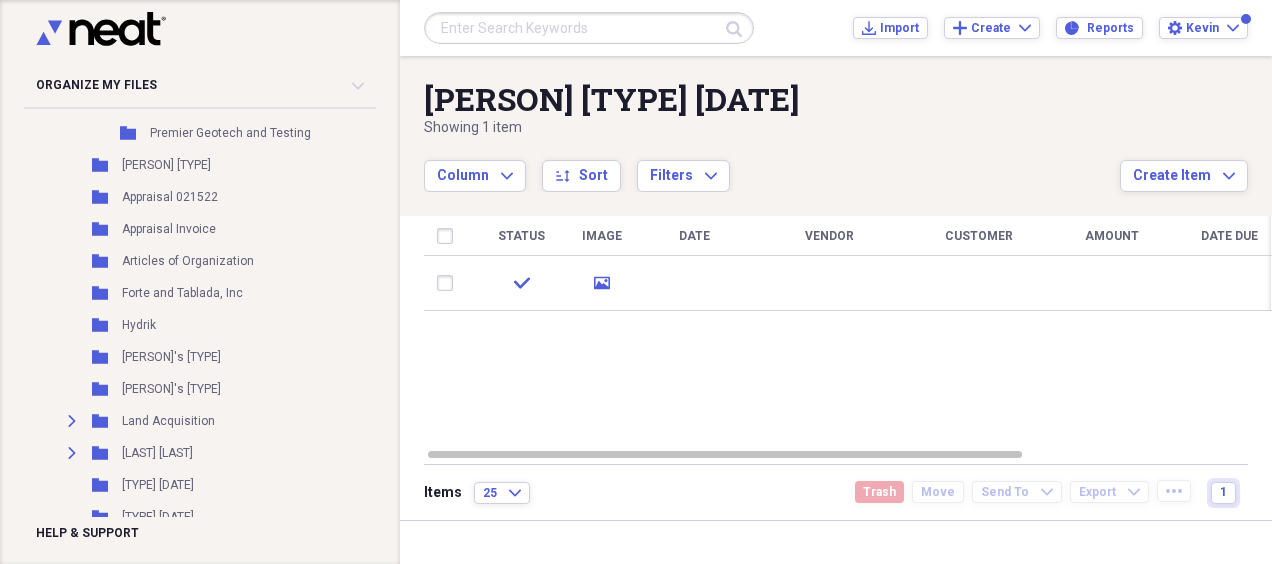 scroll, scrollTop: 4800, scrollLeft: 0, axis: vertical 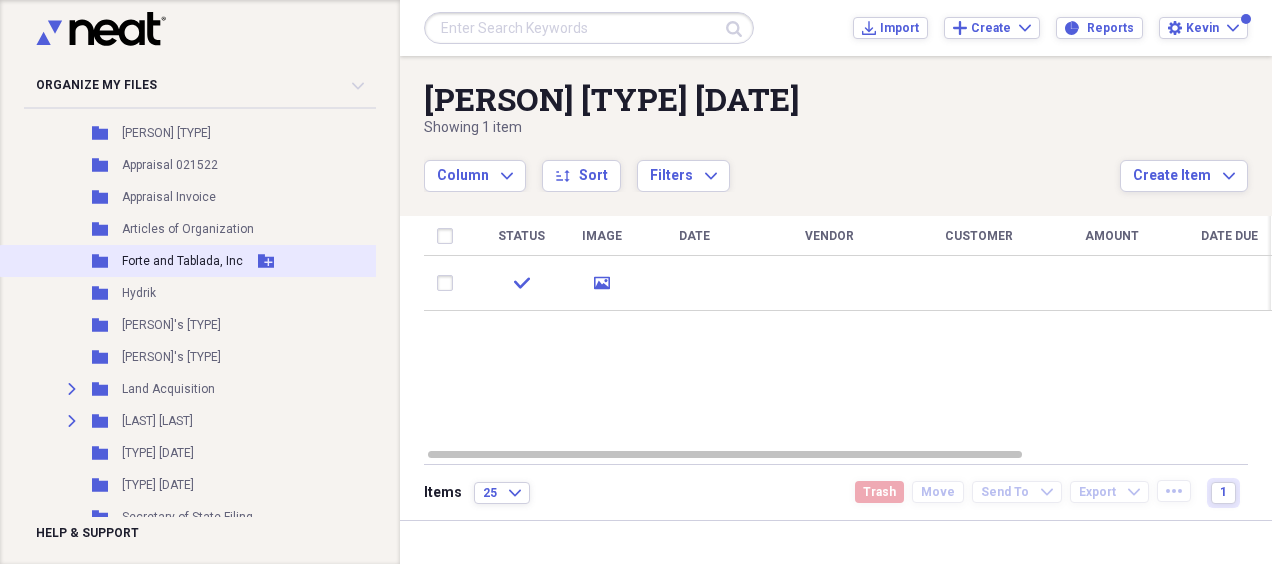 click on "[LAST] and [LAST], Inc" at bounding box center [182, 261] 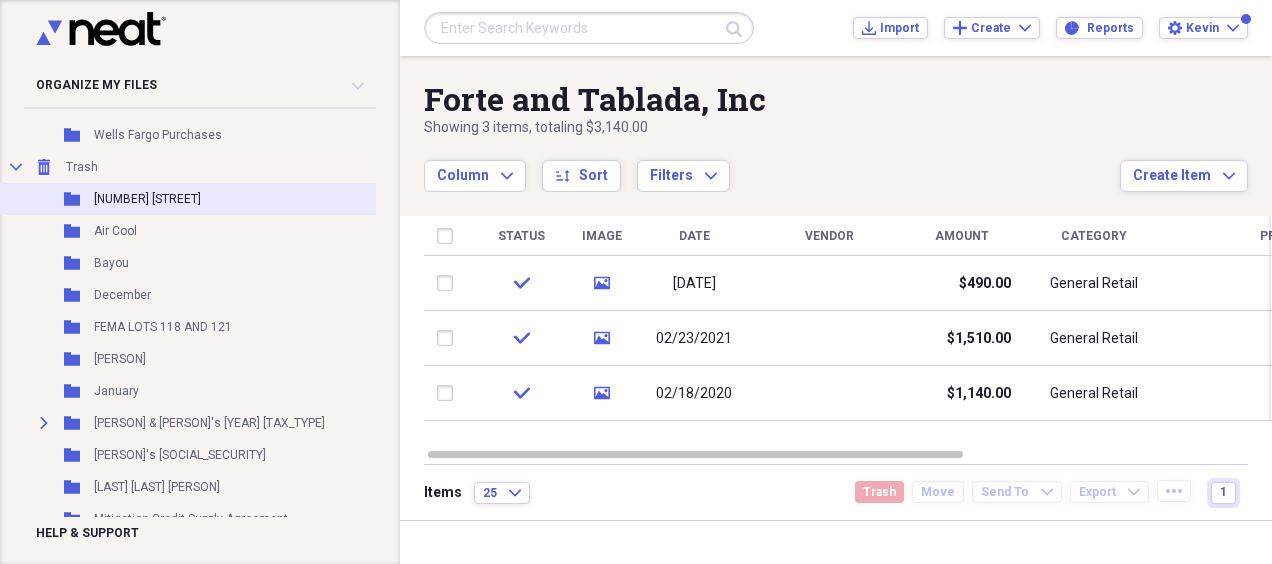 scroll, scrollTop: 5500, scrollLeft: 0, axis: vertical 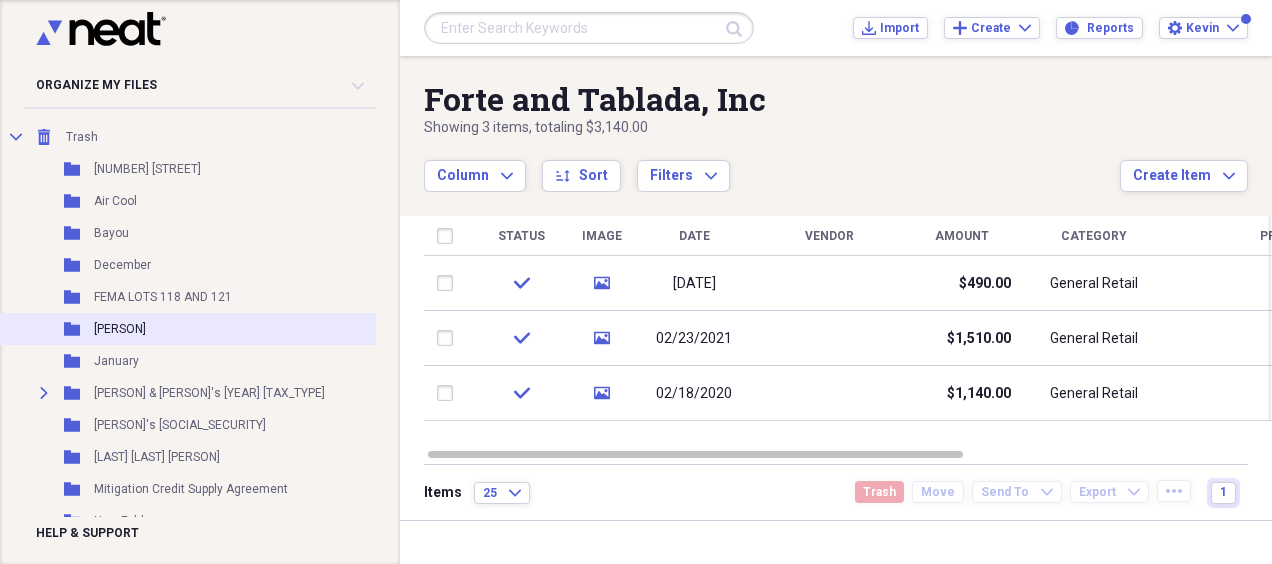 click on "[LAST] and [LAST]" at bounding box center (120, 329) 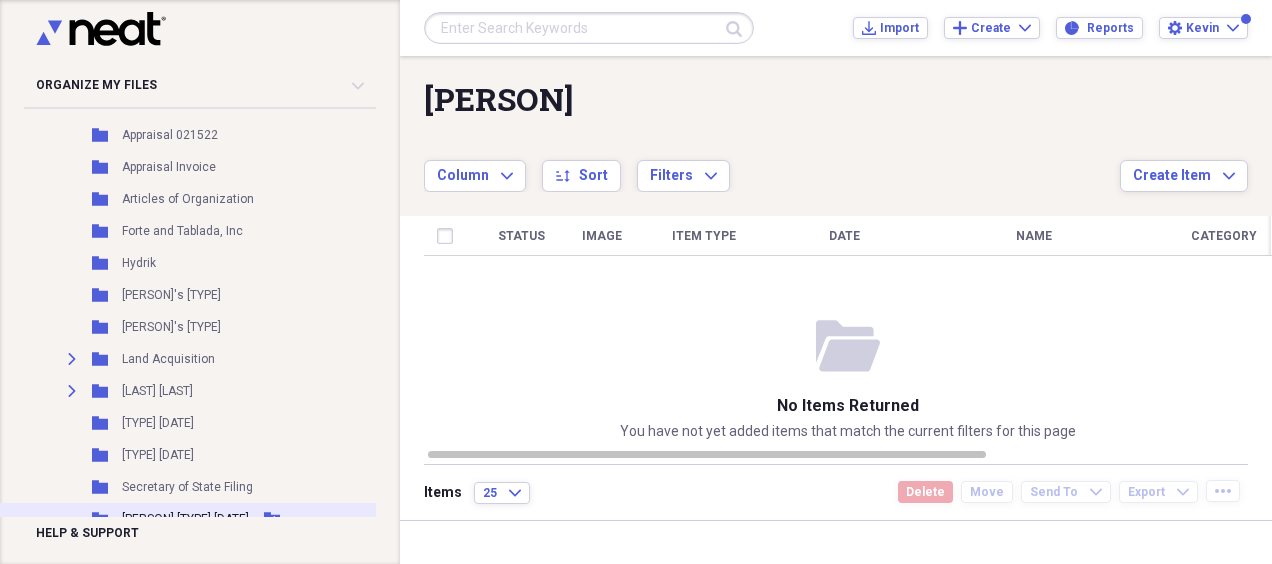 scroll, scrollTop: 4800, scrollLeft: 0, axis: vertical 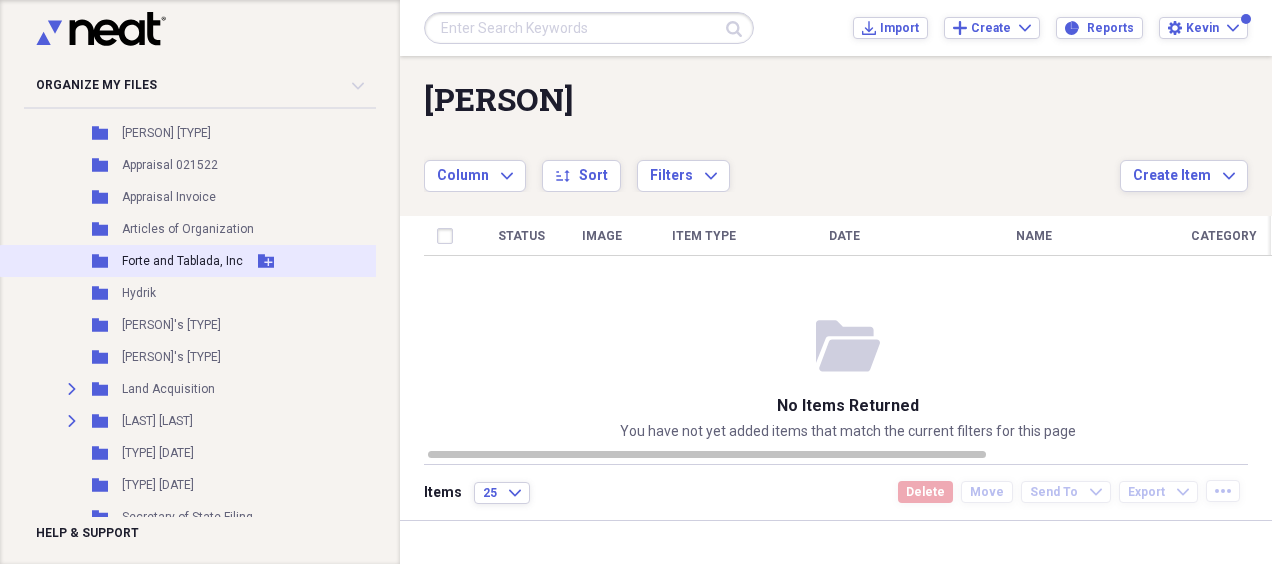 click on "[LAST] and [LAST], Inc" at bounding box center [182, 261] 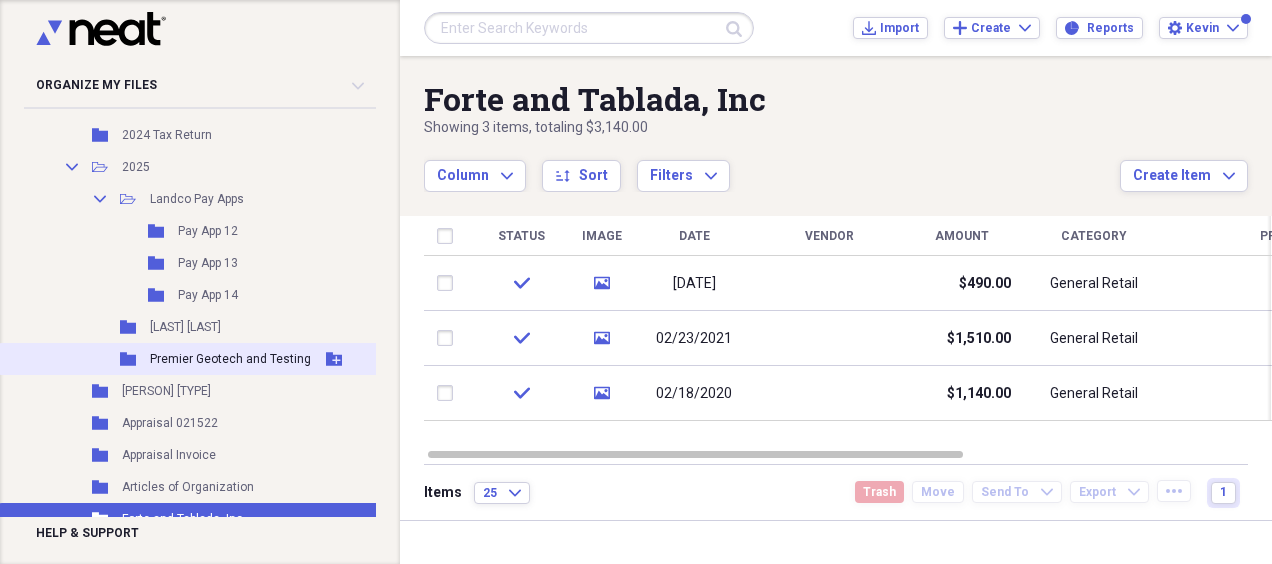 scroll, scrollTop: 4500, scrollLeft: 0, axis: vertical 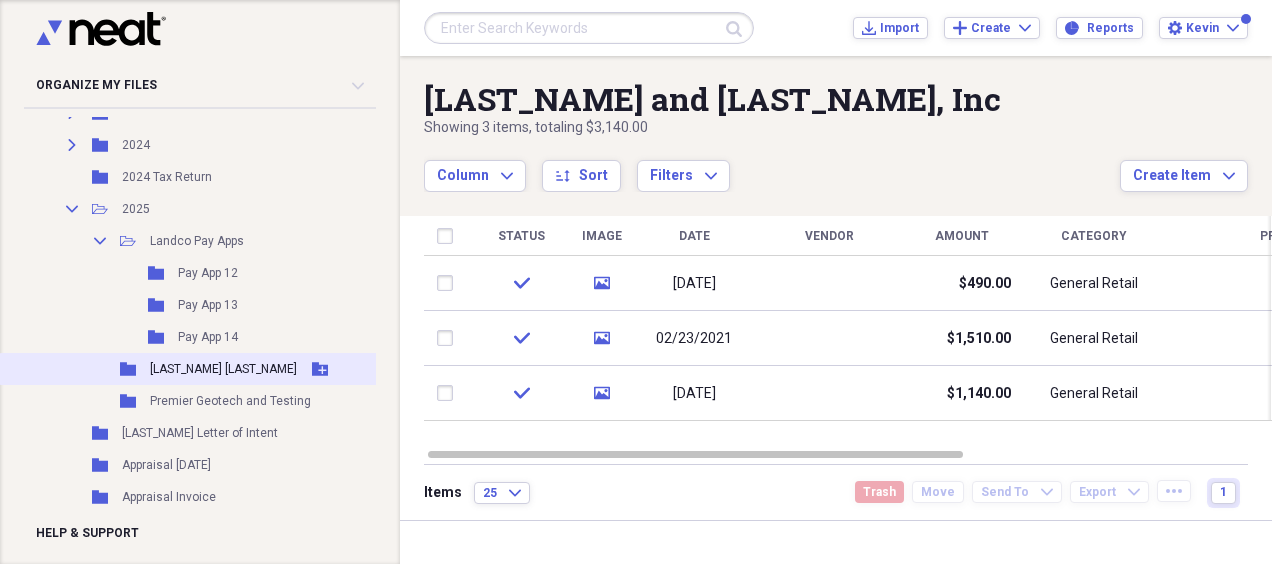 click on "[LAST] [LAST]" at bounding box center [223, 369] 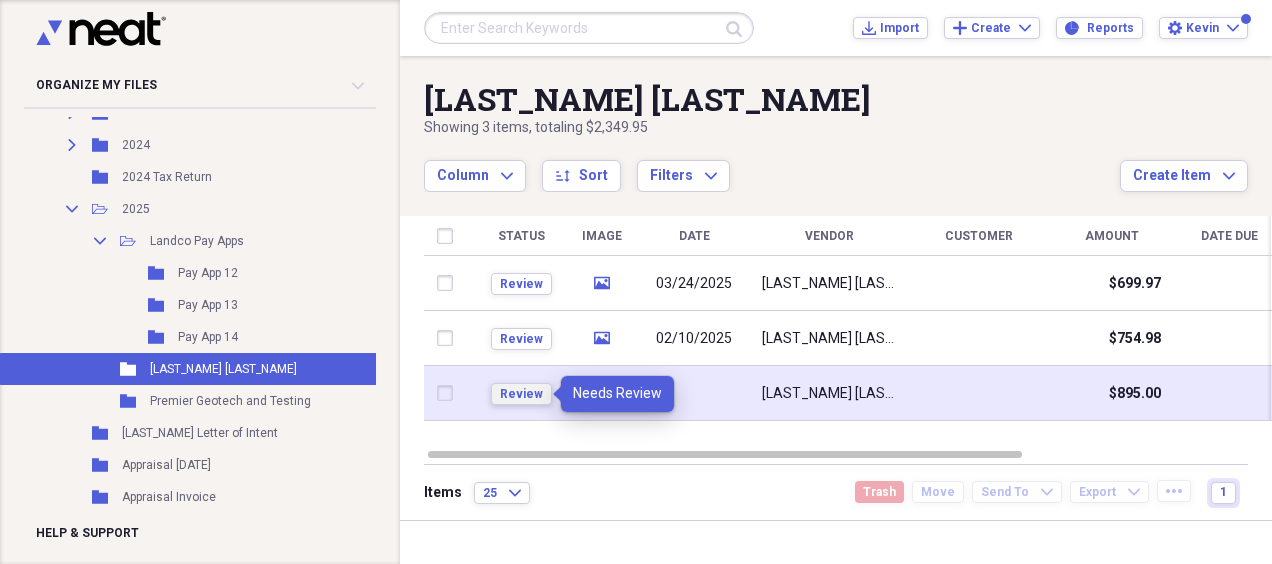 click on "Review" at bounding box center (521, 394) 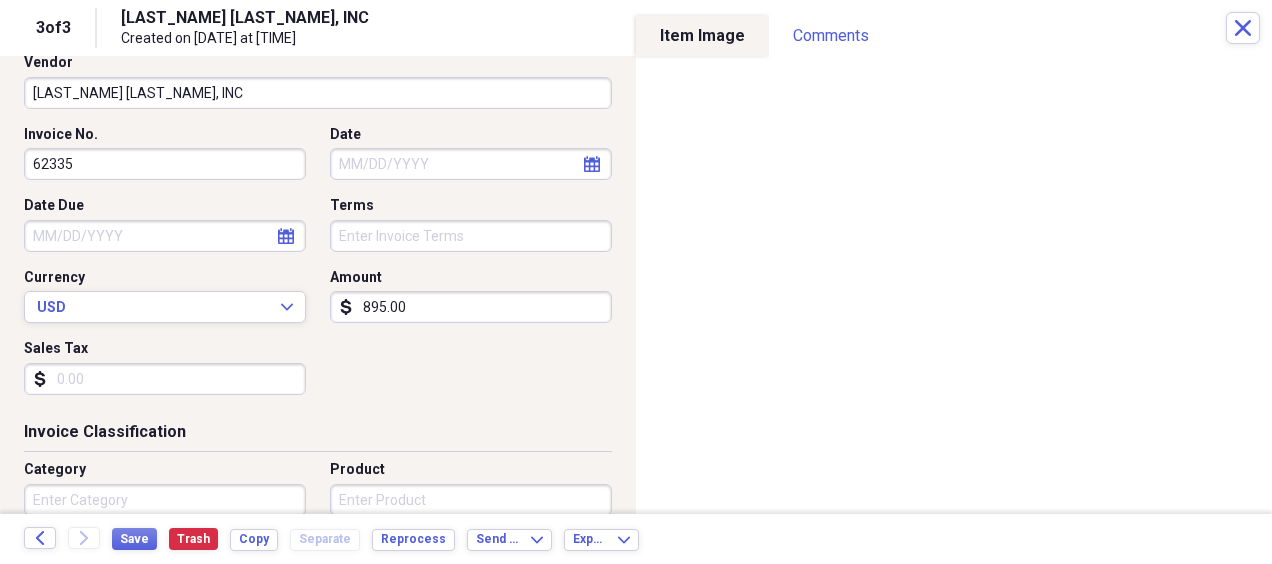 scroll, scrollTop: 0, scrollLeft: 0, axis: both 